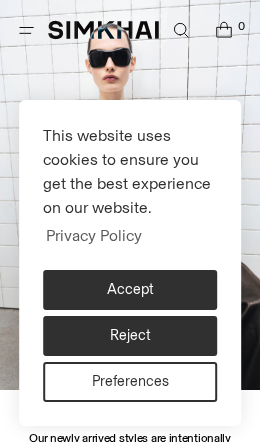 scroll, scrollTop: 0, scrollLeft: 0, axis: both 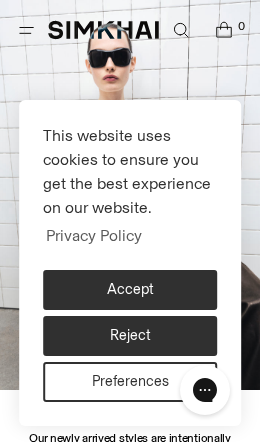 click on "Accept" at bounding box center [130, 290] 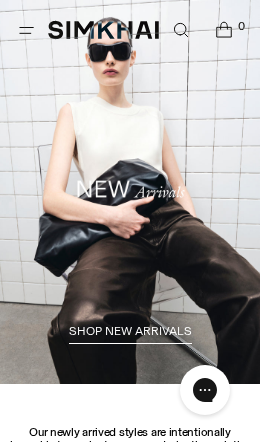 scroll, scrollTop: 0, scrollLeft: 0, axis: both 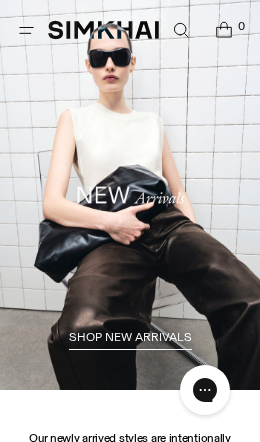 click at bounding box center (26, 30) 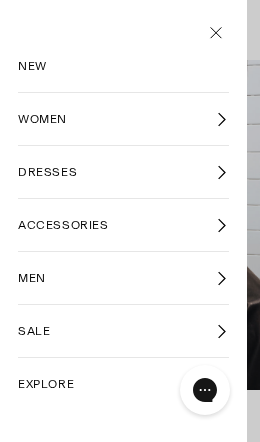 click on "WOMEN" at bounding box center (123, 119) 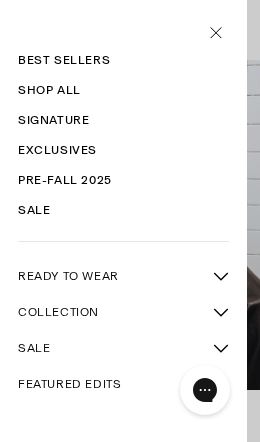 scroll, scrollTop: 75, scrollLeft: 0, axis: vertical 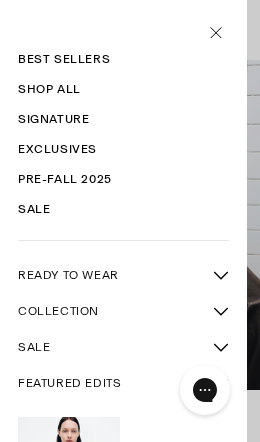 click at bounding box center [221, 275] 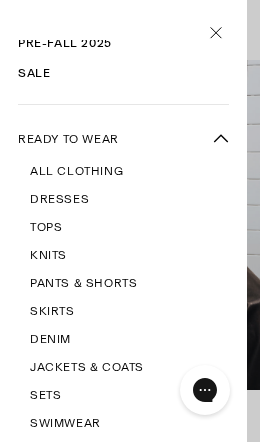 scroll, scrollTop: 224, scrollLeft: 0, axis: vertical 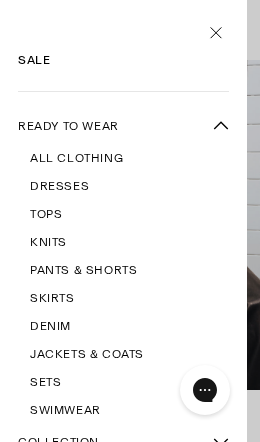 click on "Jackets & Coats" at bounding box center [87, 354] 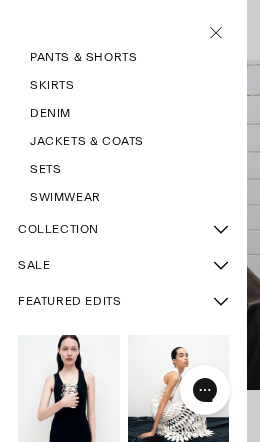 scroll, scrollTop: 436, scrollLeft: 0, axis: vertical 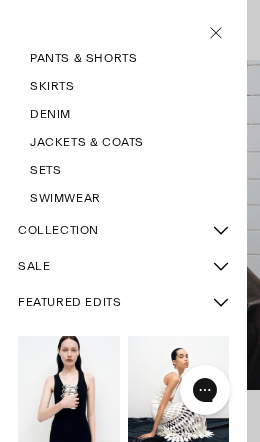 click at bounding box center [221, 230] 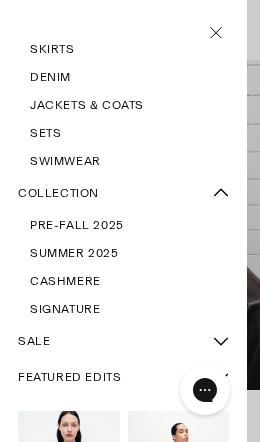 scroll, scrollTop: 475, scrollLeft: 0, axis: vertical 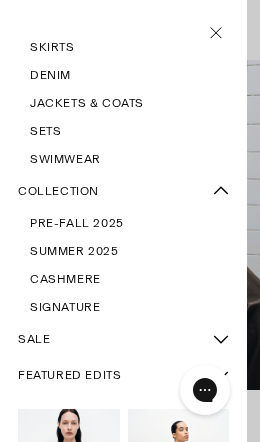 click on "Pre-Fall 2025" at bounding box center (77, 223) 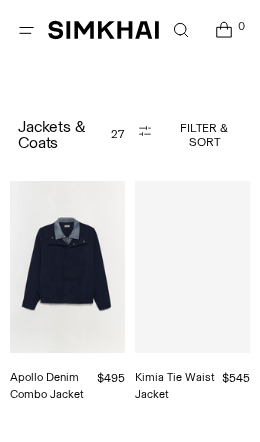 scroll, scrollTop: 0, scrollLeft: 0, axis: both 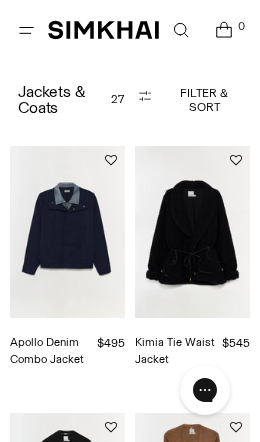 click at bounding box center (192, 232) 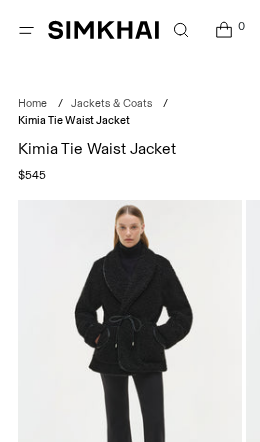 scroll, scrollTop: 0, scrollLeft: 0, axis: both 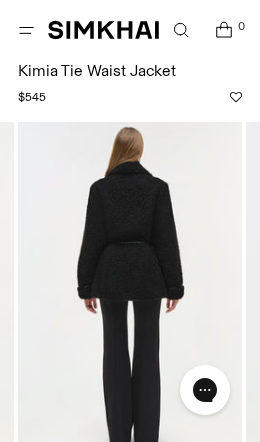 click 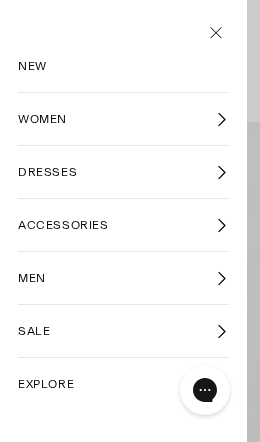 click at bounding box center [215, 31] 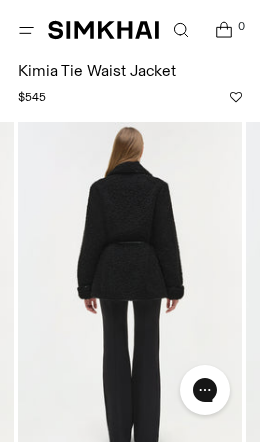 scroll, scrollTop: 78, scrollLeft: 0, axis: vertical 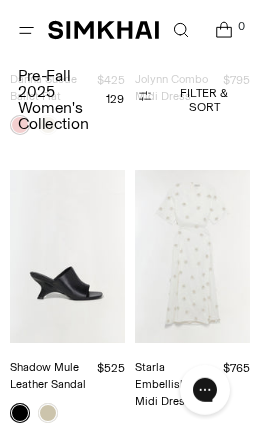click on "Shadow Mule Leather Sandal" at bounding box center (48, 375) 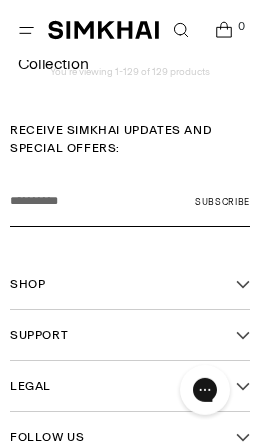 scroll, scrollTop: 19133, scrollLeft: 0, axis: vertical 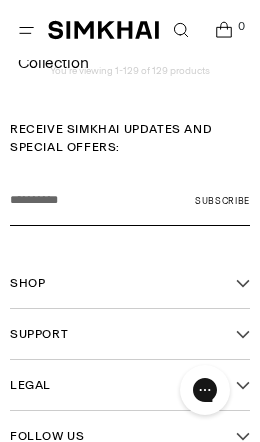 click 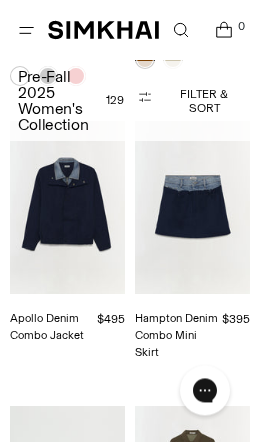 click 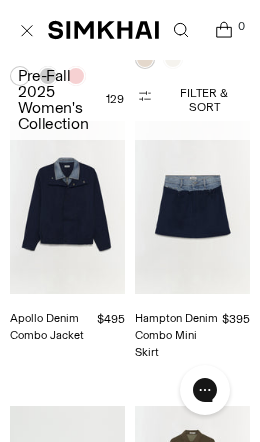scroll, scrollTop: 0, scrollLeft: 0, axis: both 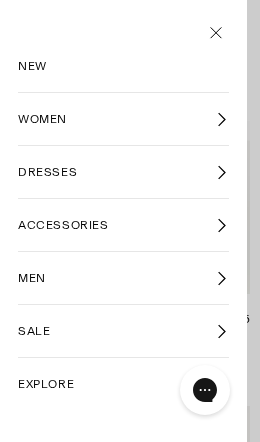 click on "SALE" at bounding box center [123, 331] 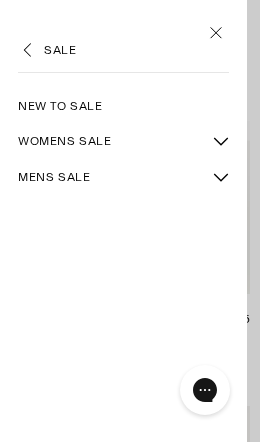 click 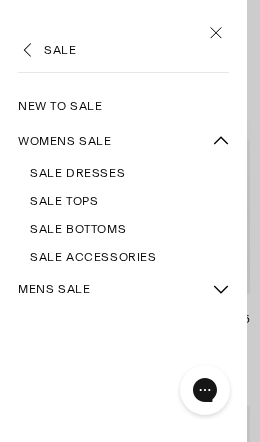 click on "SALE TOPS" at bounding box center [64, 201] 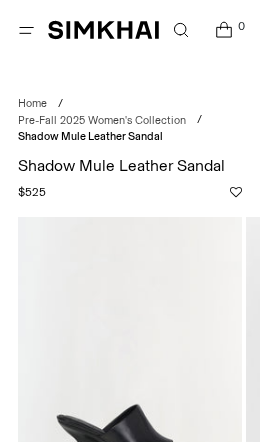 scroll, scrollTop: 92, scrollLeft: 0, axis: vertical 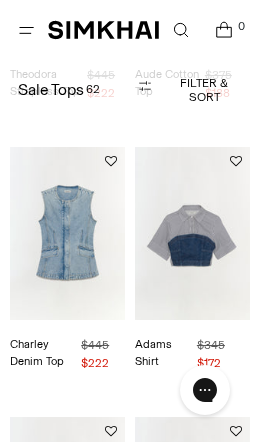 click at bounding box center [192, 233] 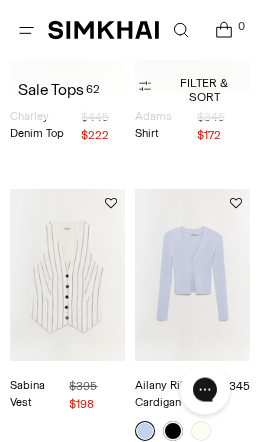 scroll, scrollTop: 534, scrollLeft: 0, axis: vertical 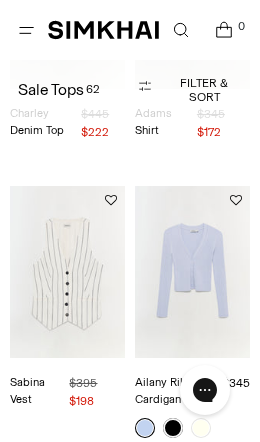 click at bounding box center (67, 272) 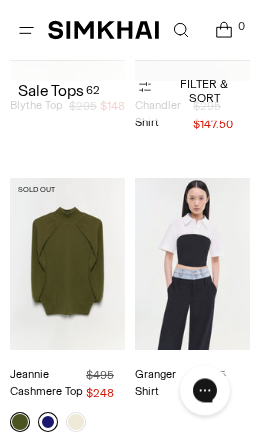 scroll, scrollTop: 5110, scrollLeft: 0, axis: vertical 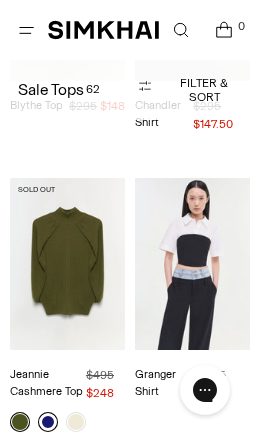 click at bounding box center [192, 264] 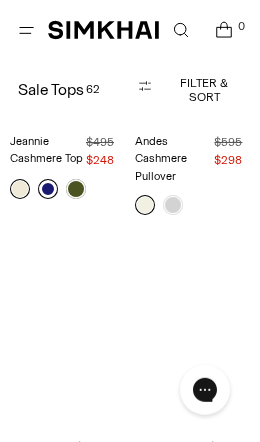 scroll, scrollTop: 6424, scrollLeft: 0, axis: vertical 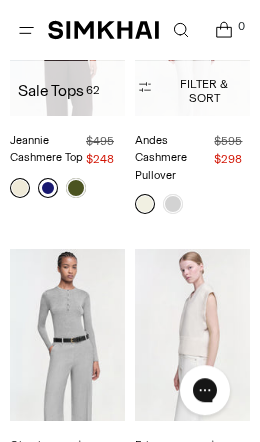 click at bounding box center [67, 335] 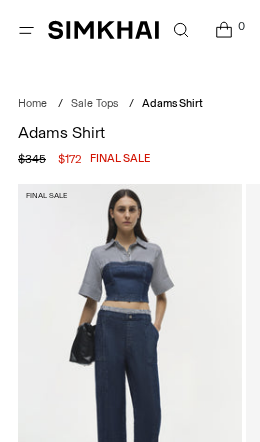 scroll, scrollTop: 0, scrollLeft: 0, axis: both 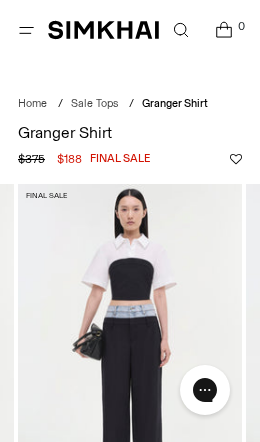 click at bounding box center [130, 352] 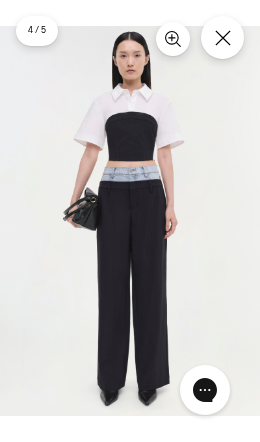 click 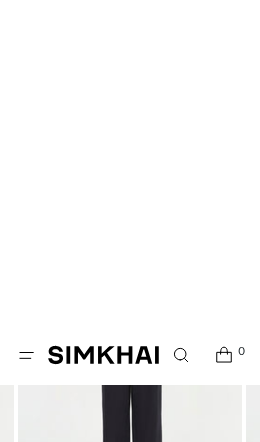 scroll, scrollTop: 0, scrollLeft: 0, axis: both 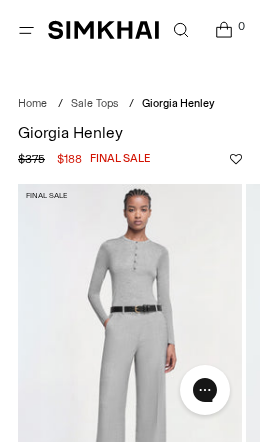 click at bounding box center (130, 352) 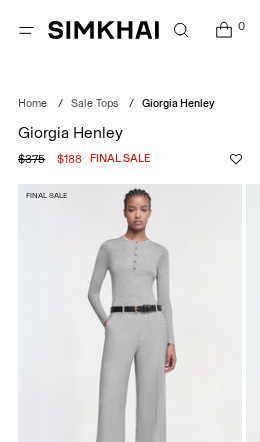 click at bounding box center (130, 352) 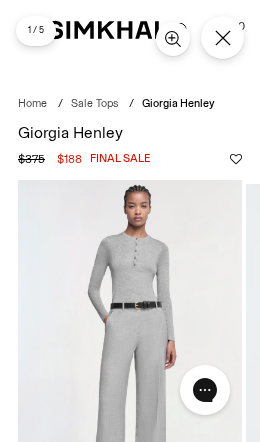 scroll, scrollTop: 0, scrollLeft: 0, axis: both 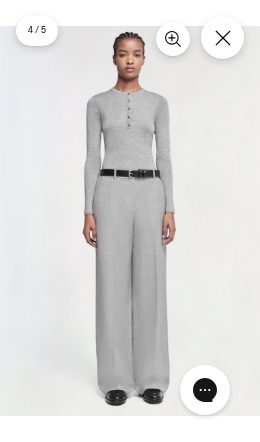 click 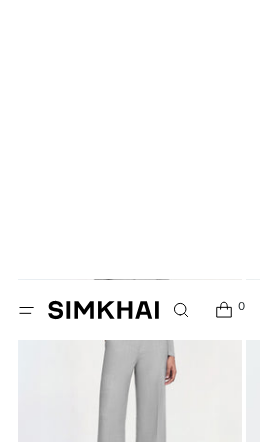 scroll, scrollTop: 0, scrollLeft: 0, axis: both 